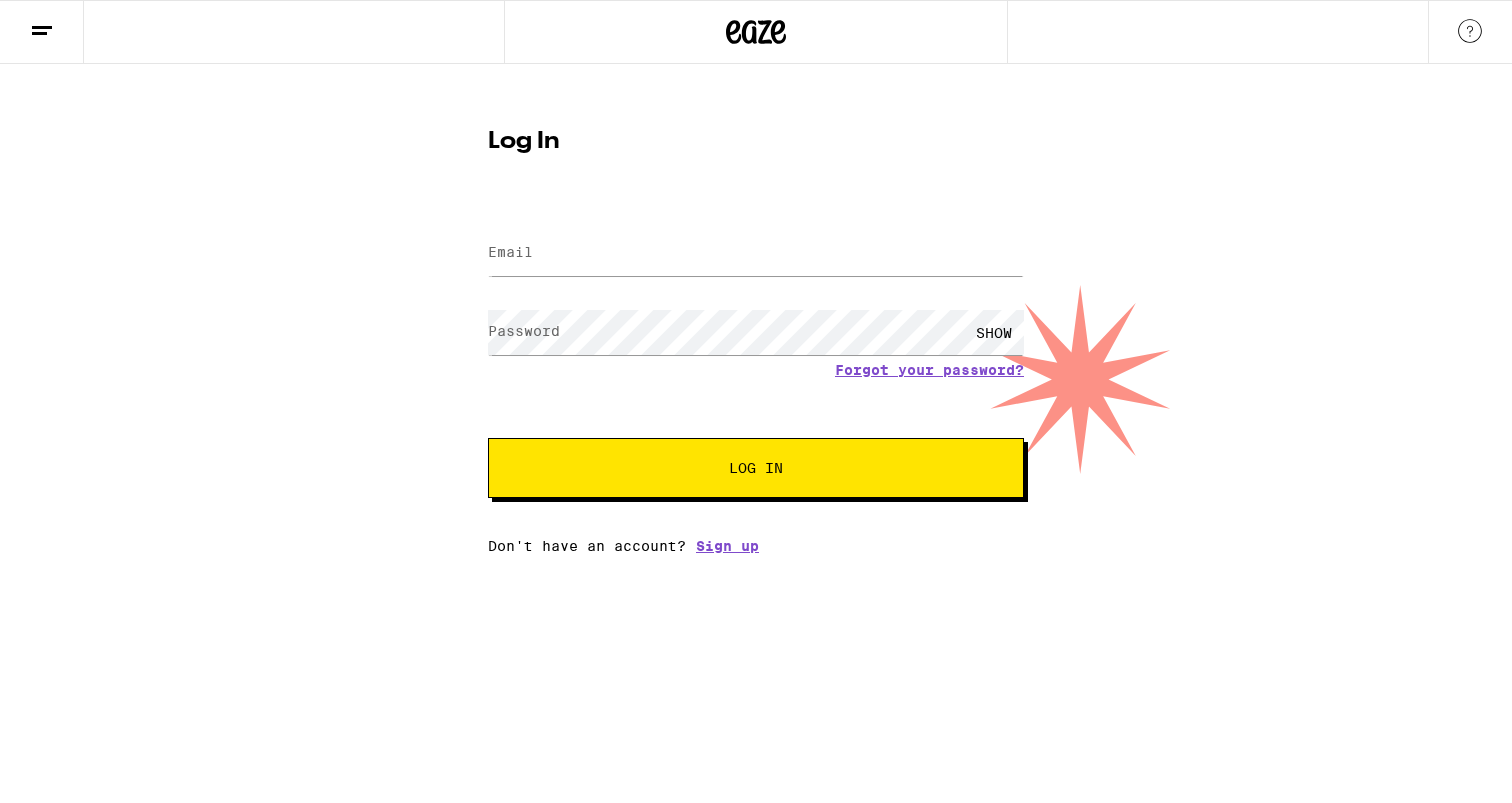 scroll, scrollTop: 0, scrollLeft: 0, axis: both 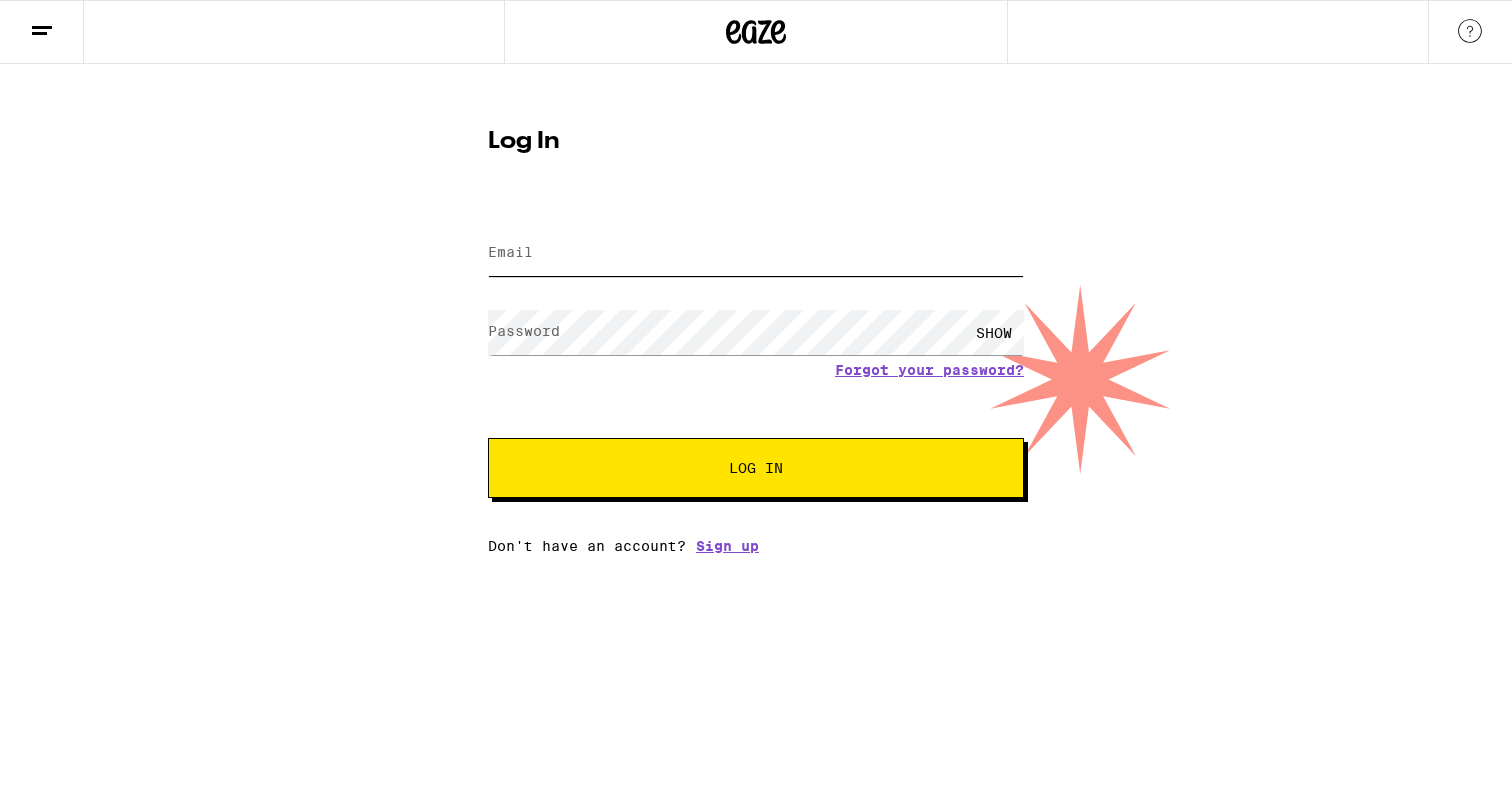 type on "[USERNAME]@example.com" 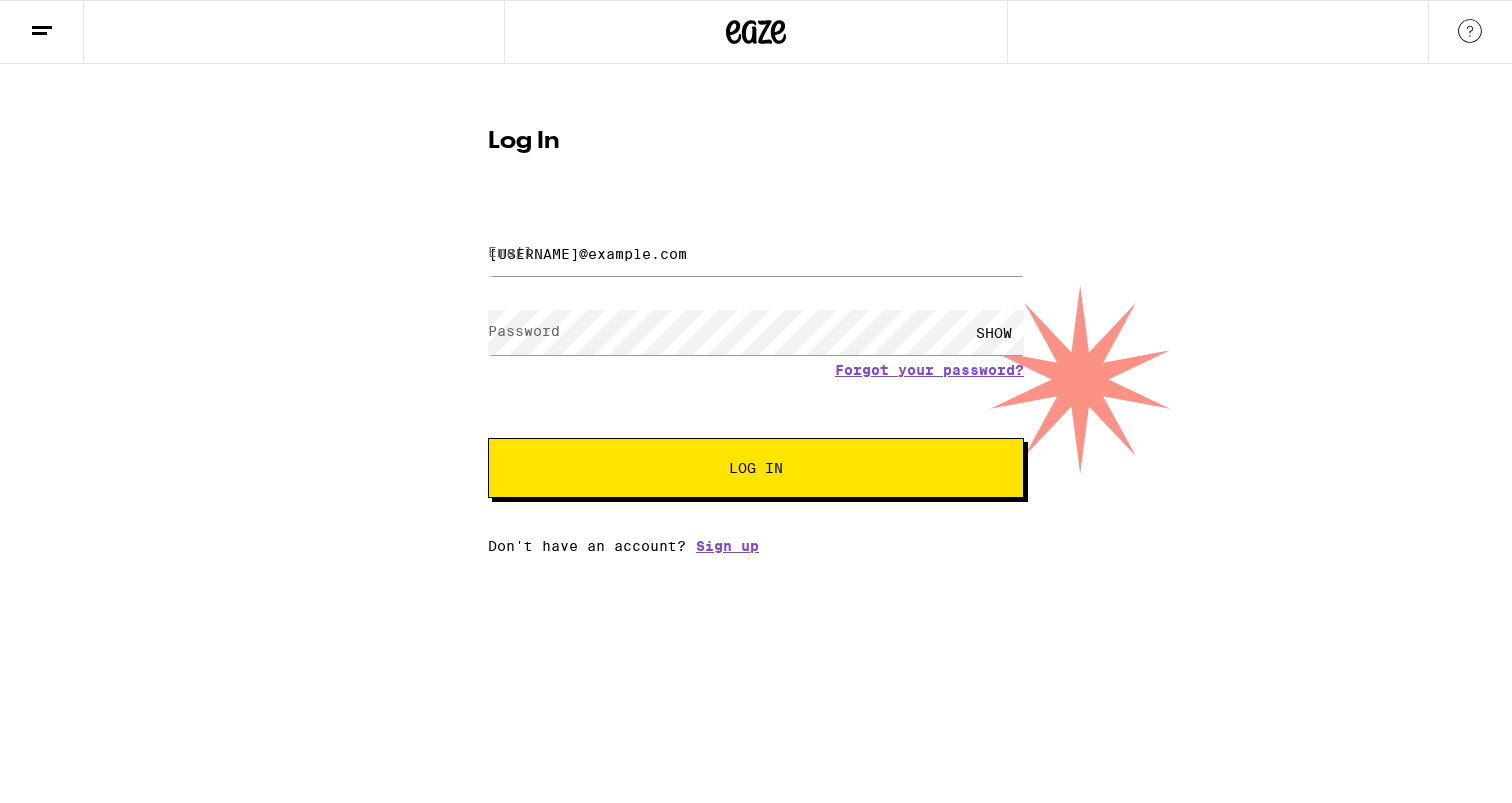 click on "Log In" at bounding box center (756, 468) 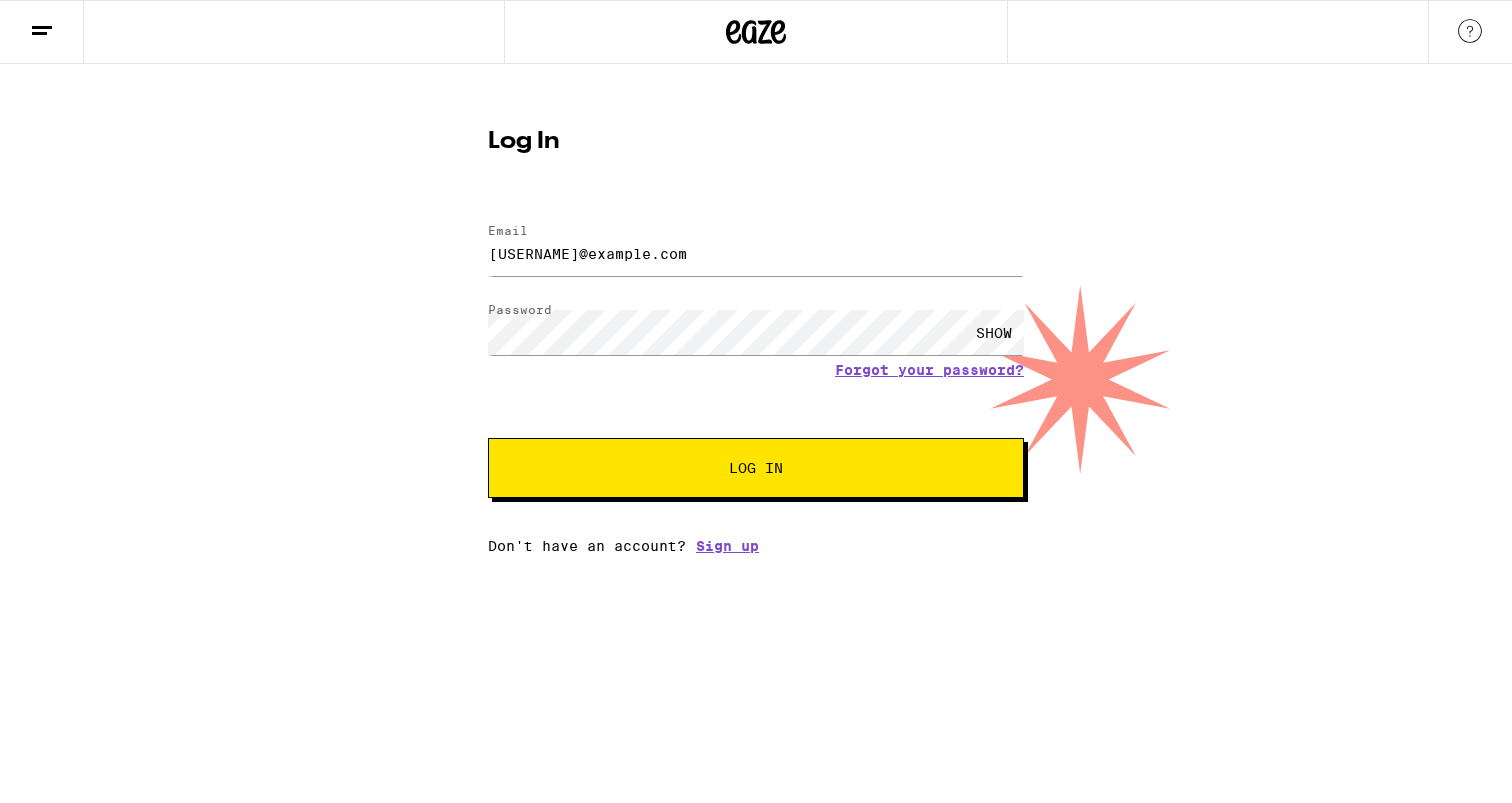 scroll, scrollTop: 0, scrollLeft: 0, axis: both 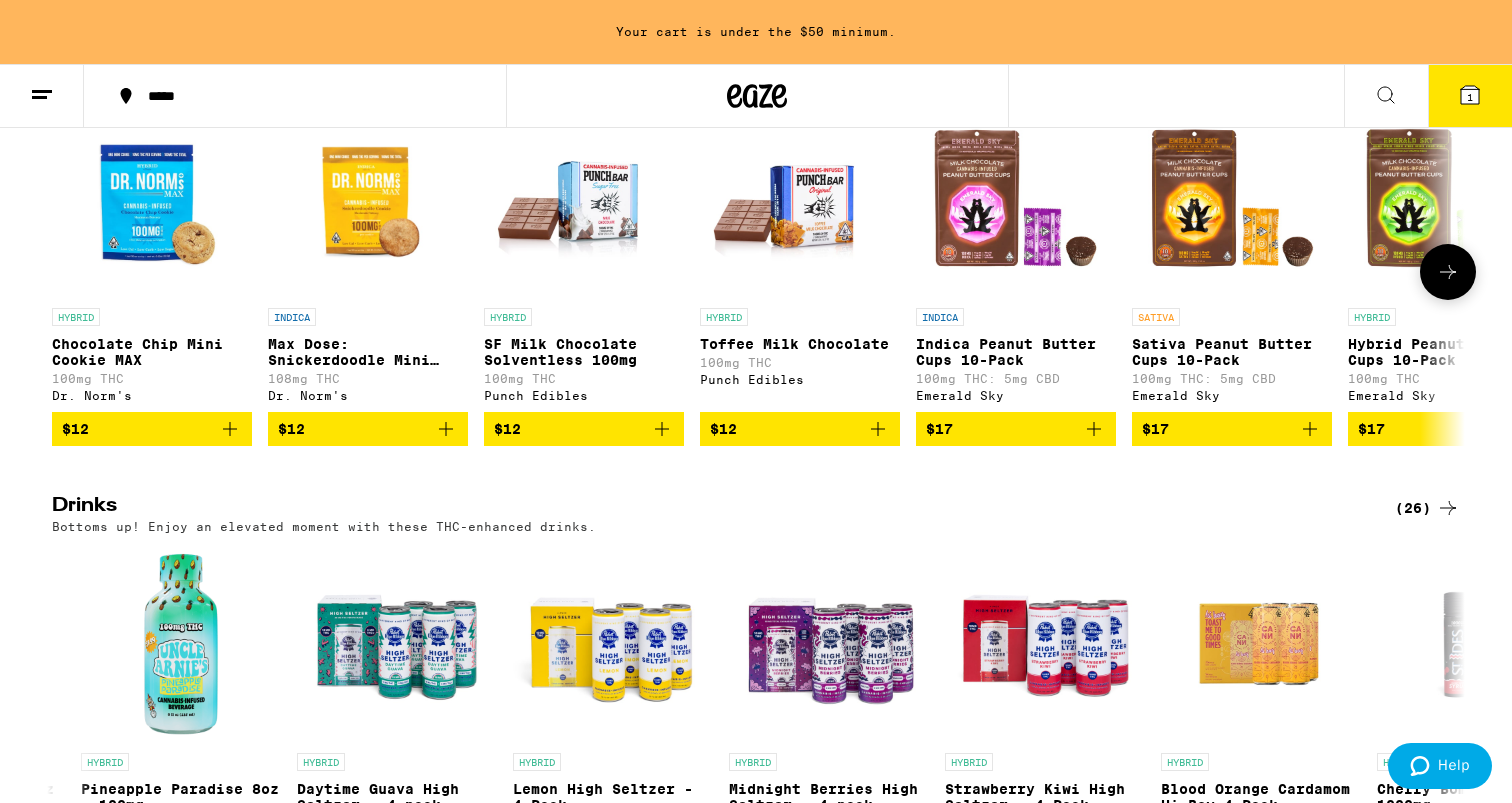 click at bounding box center [1448, 272] 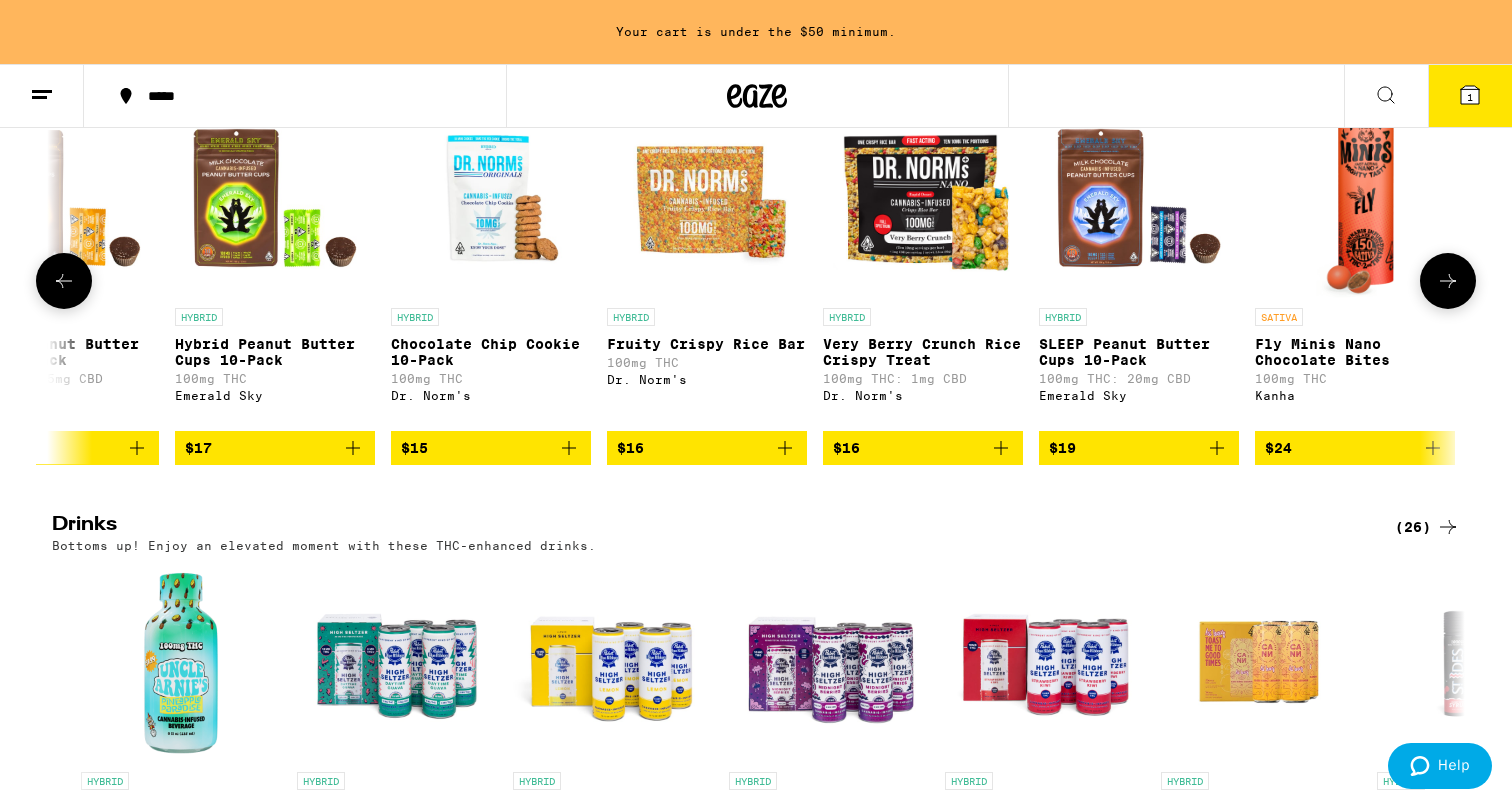scroll, scrollTop: 0, scrollLeft: 1190, axis: horizontal 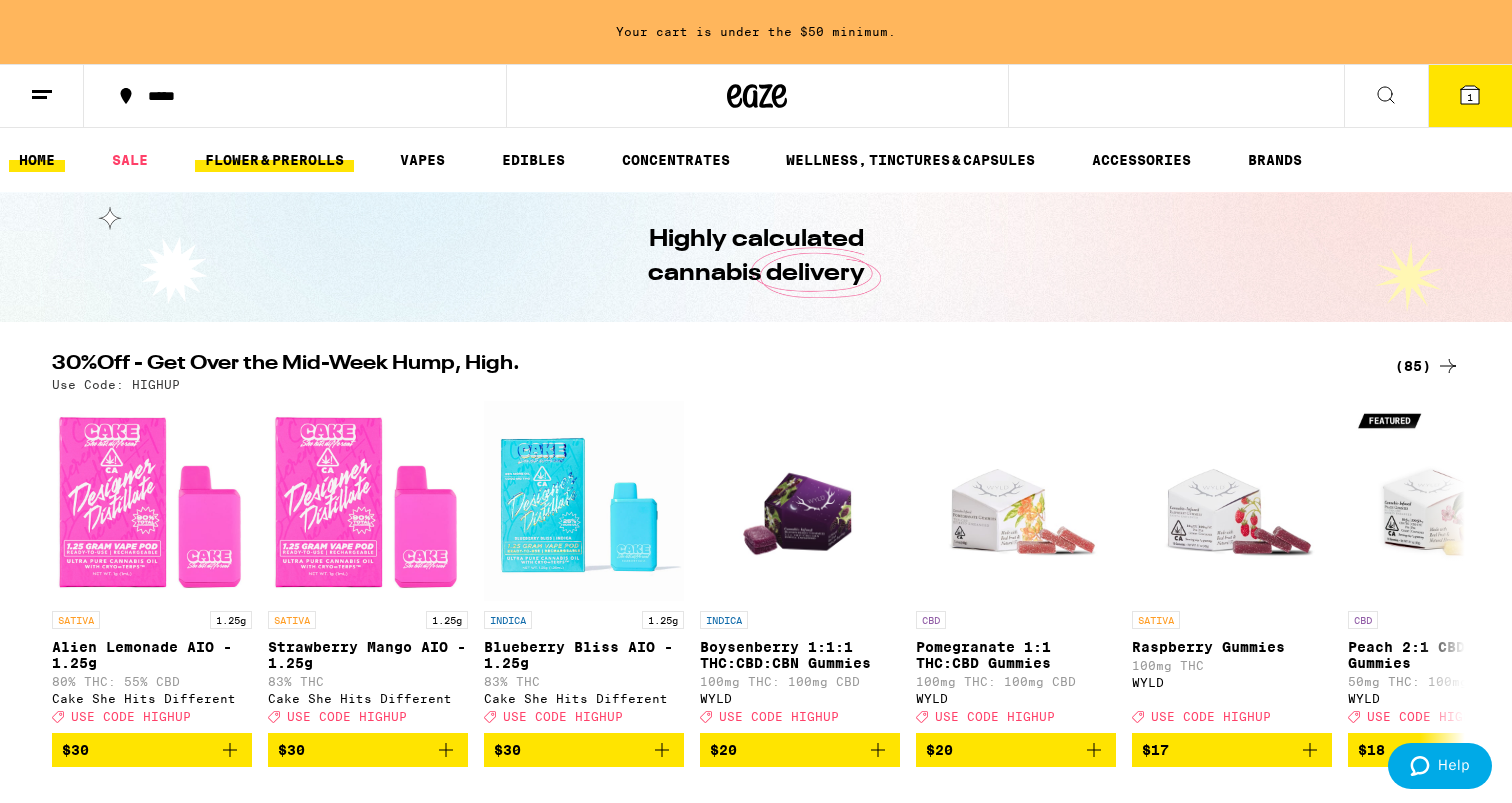click on "FLOWER & PREROLLS" at bounding box center [274, 160] 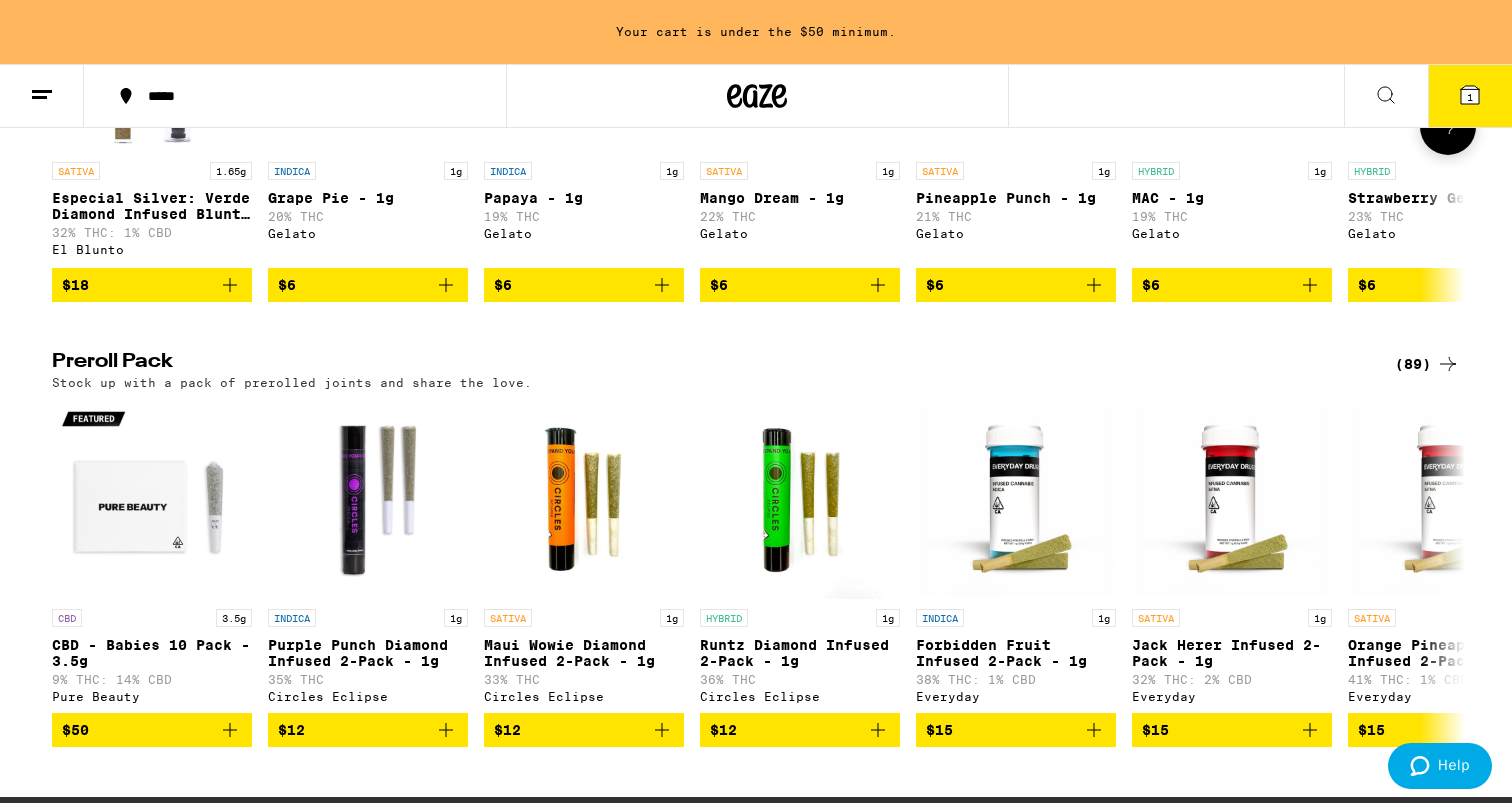 scroll, scrollTop: 1344, scrollLeft: 0, axis: vertical 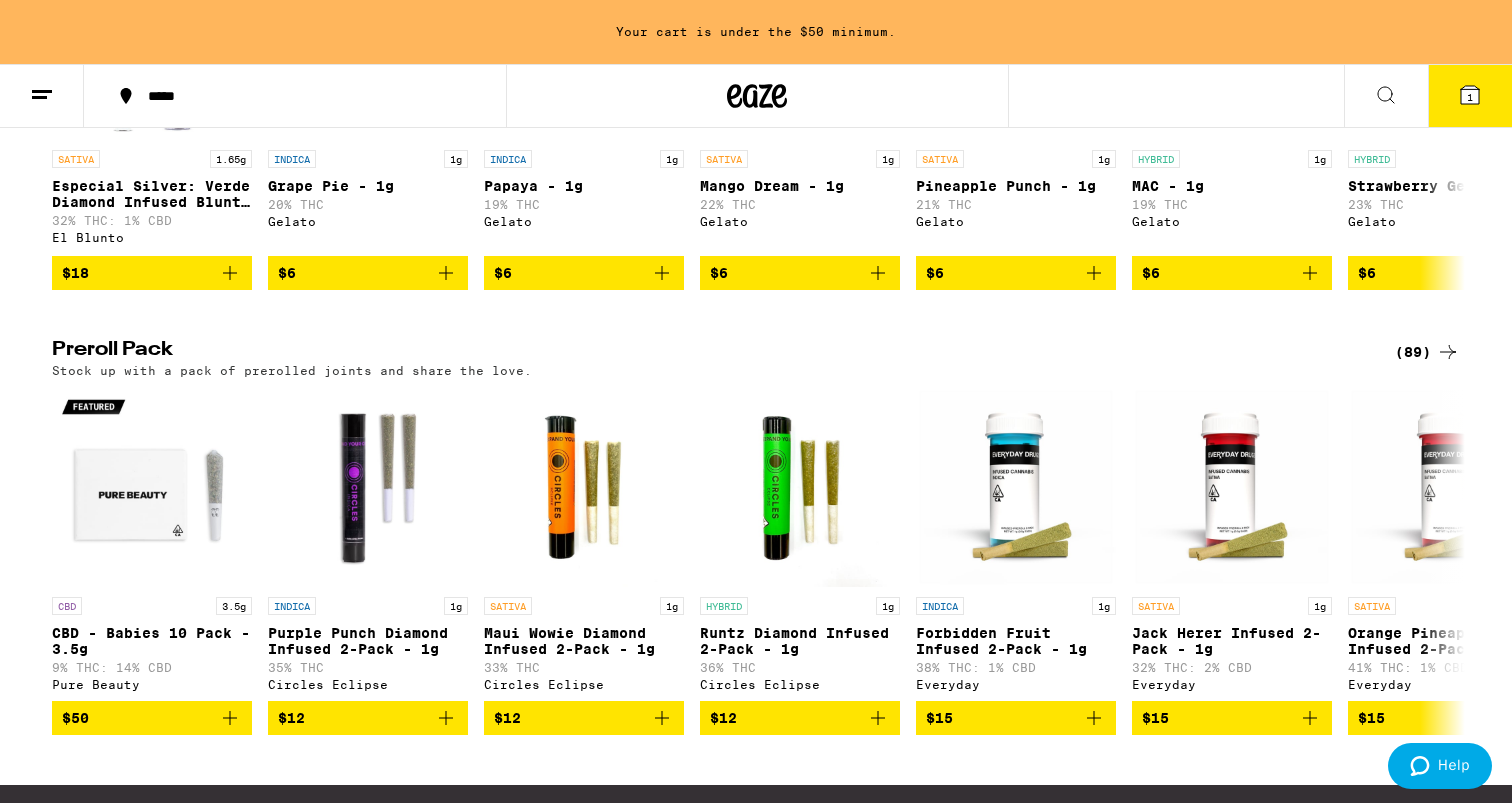 click on "(89)" at bounding box center [1427, 352] 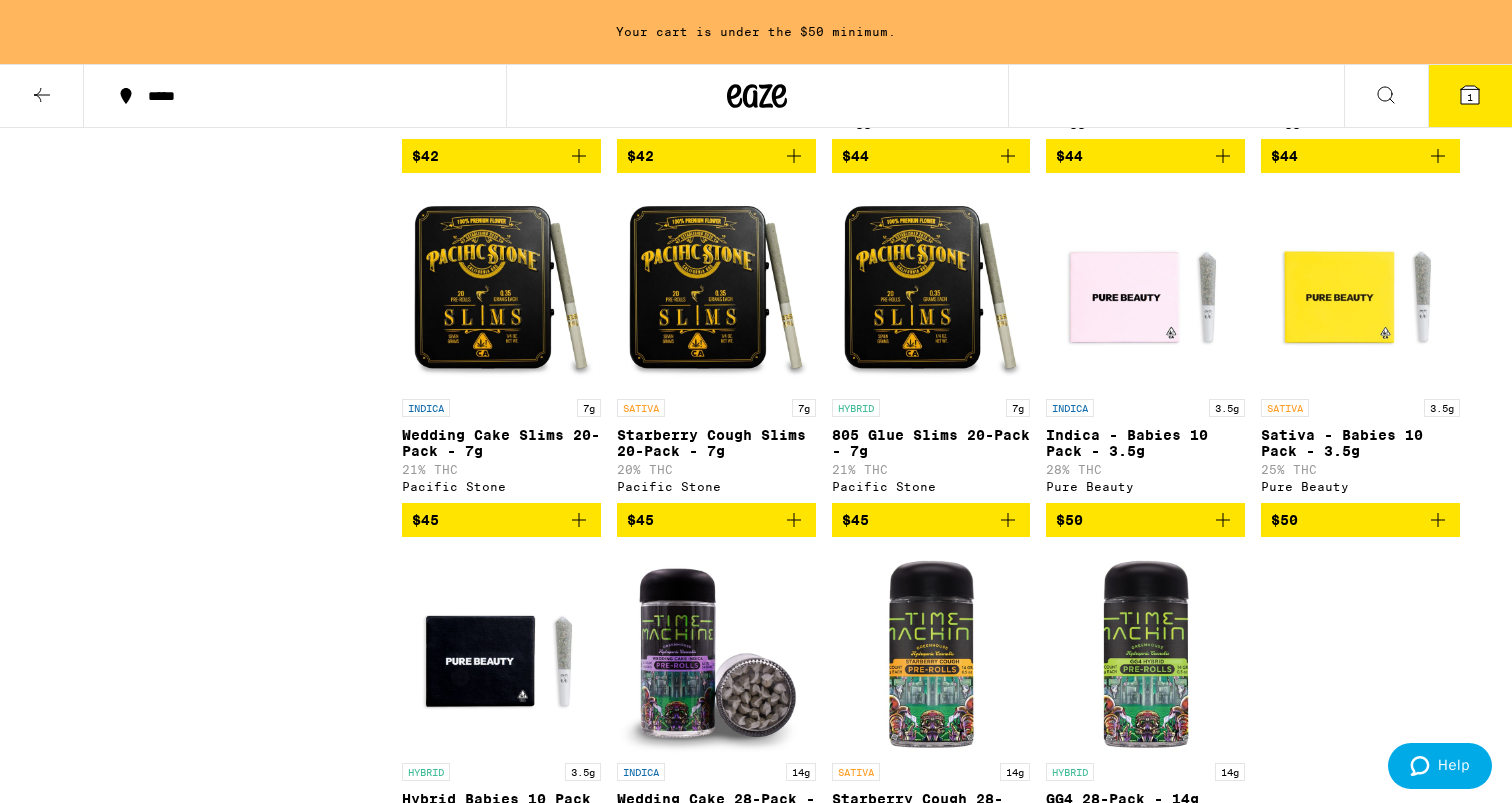 scroll, scrollTop: 6101, scrollLeft: 0, axis: vertical 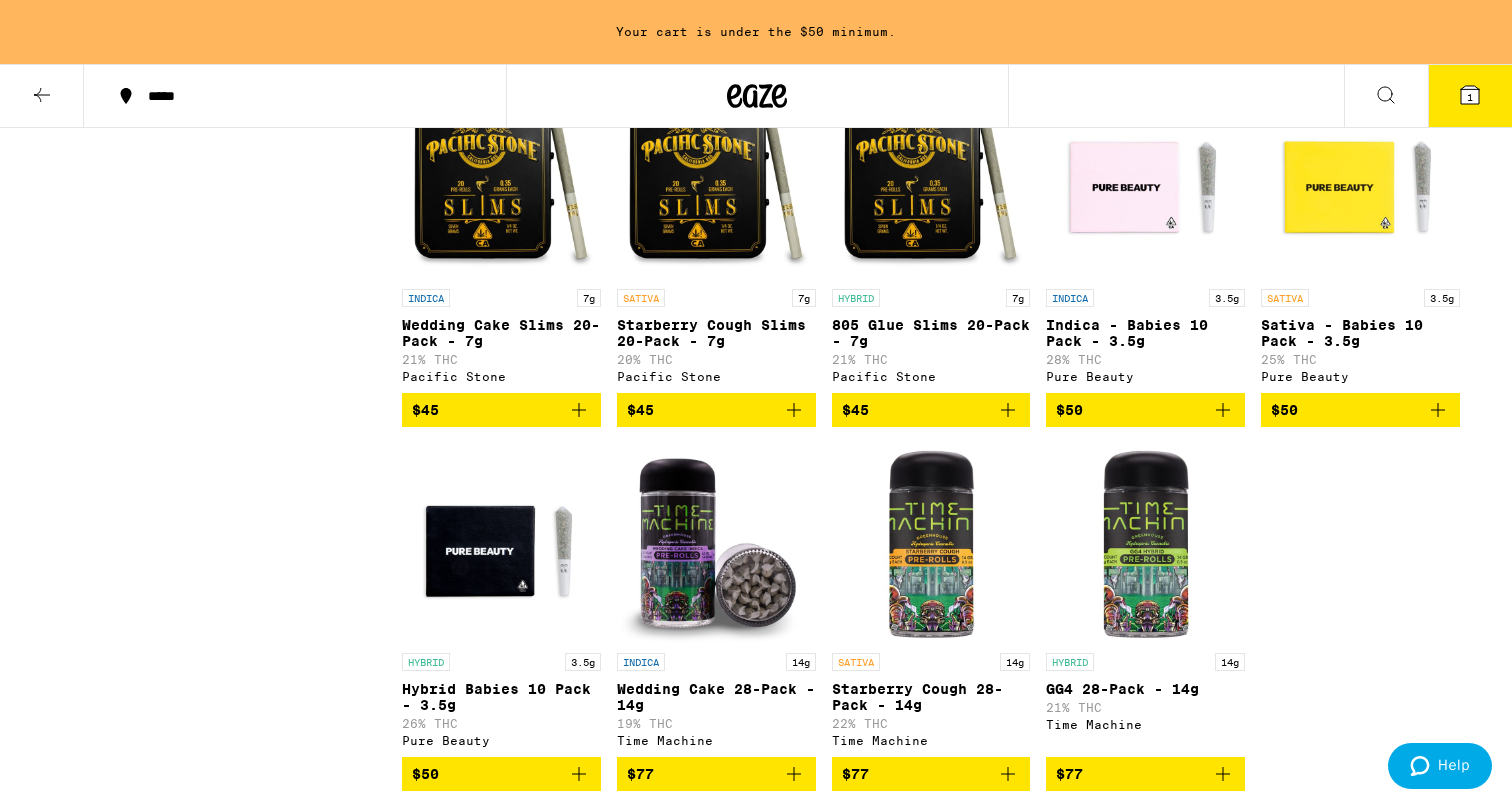 click at bounding box center [501, 179] 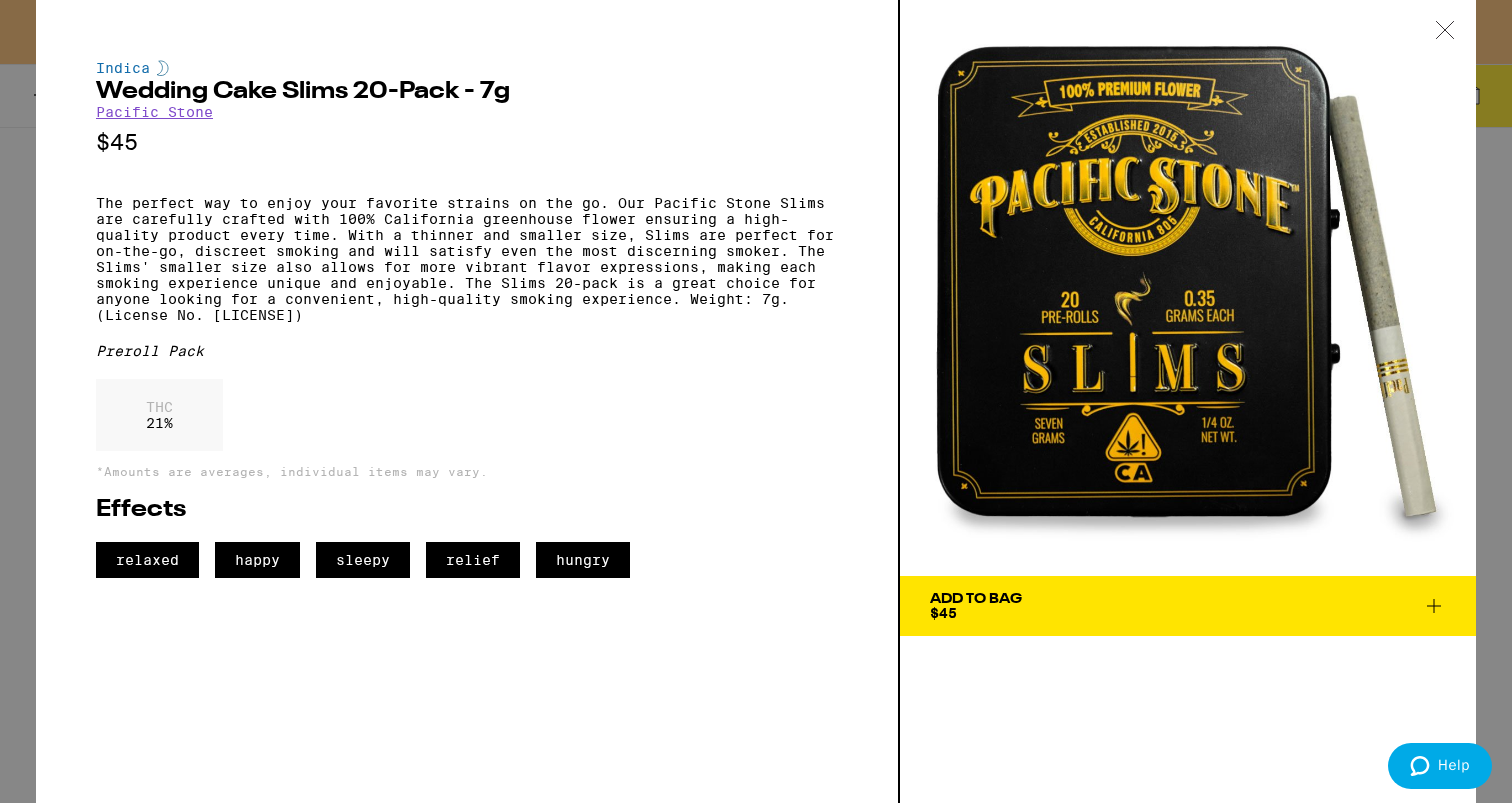 click at bounding box center [1445, 31] 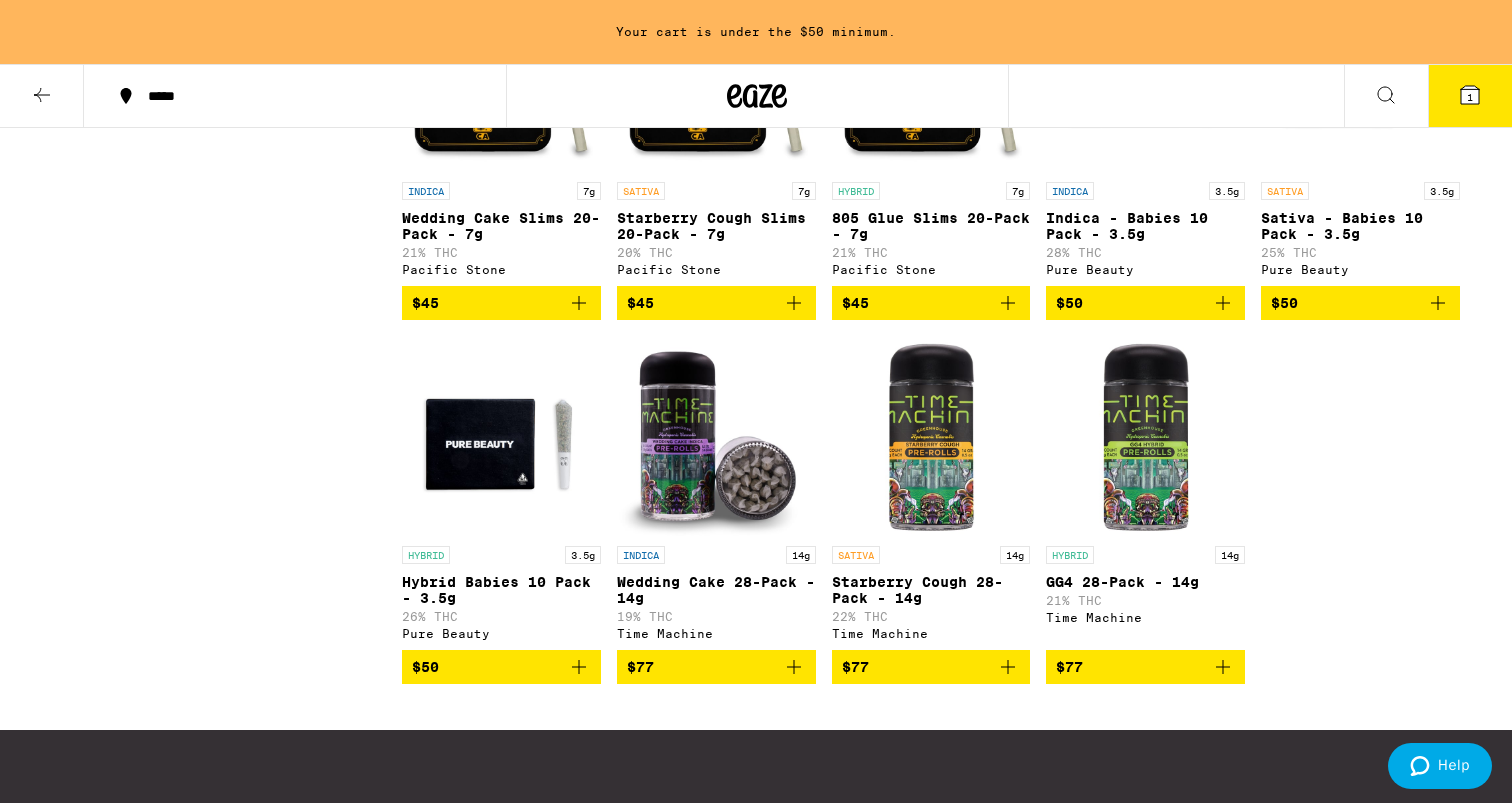 scroll, scrollTop: 6207, scrollLeft: 0, axis: vertical 